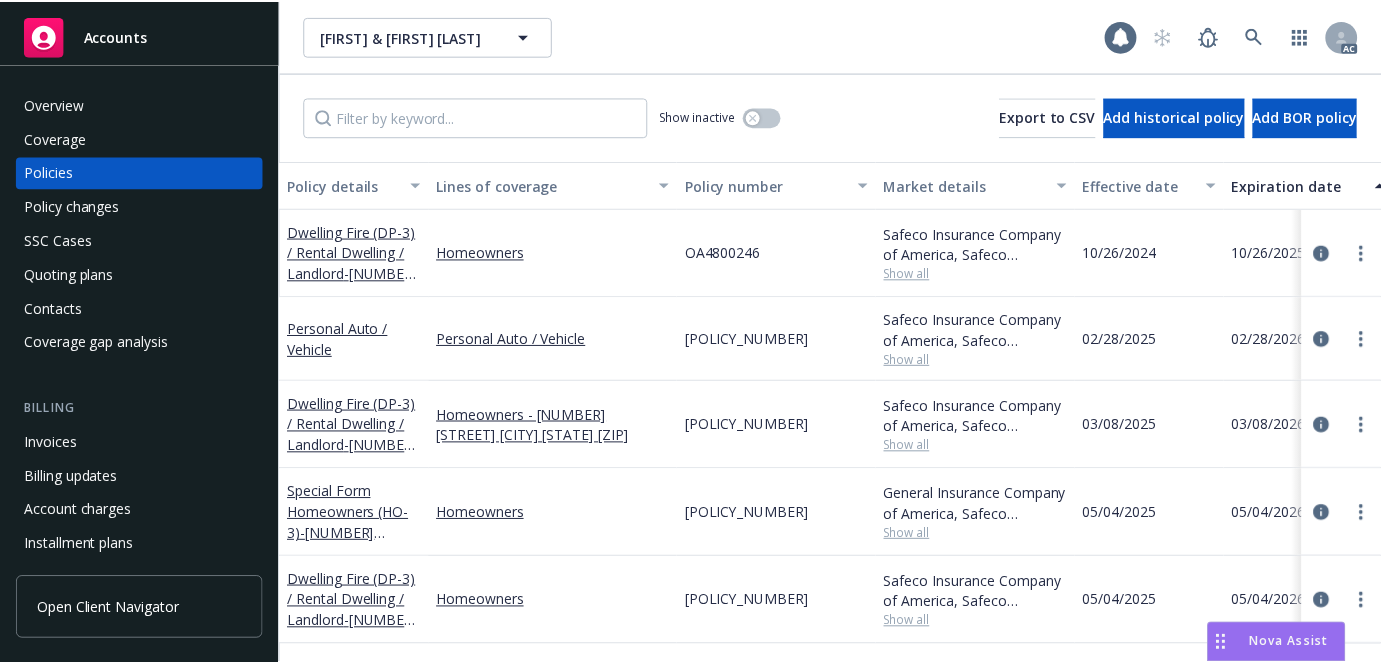 scroll, scrollTop: 0, scrollLeft: 0, axis: both 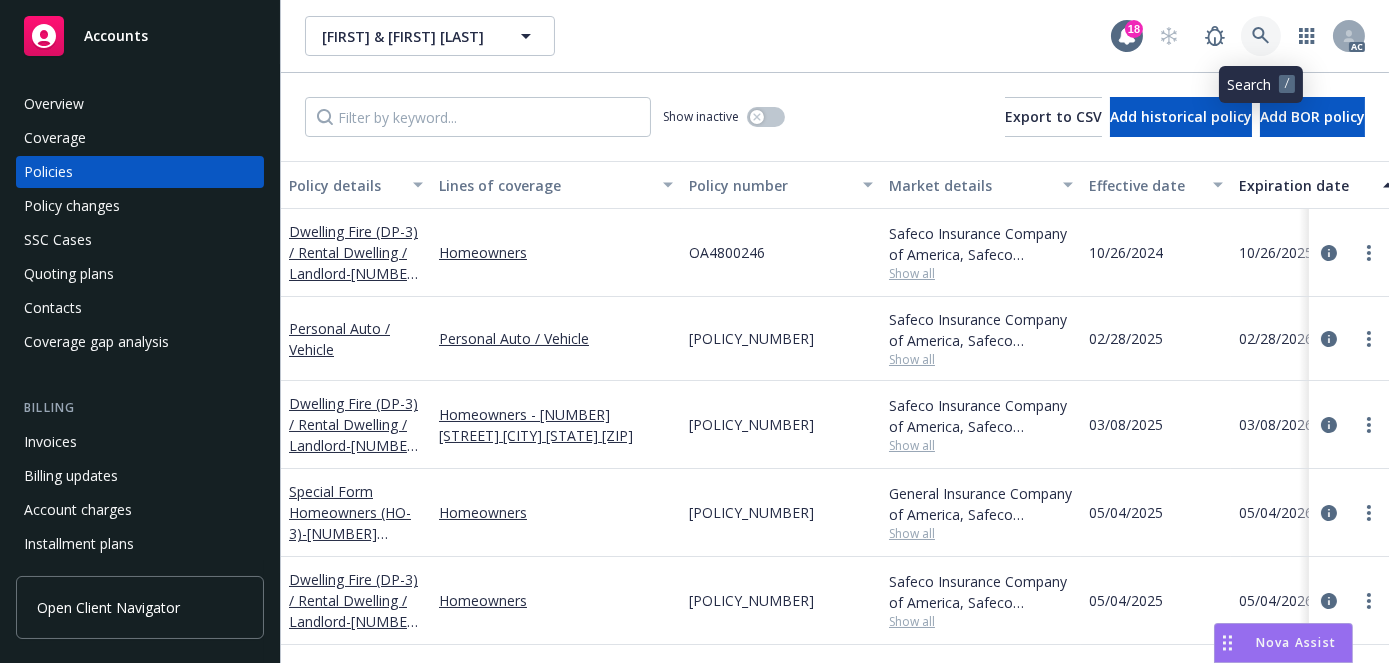 click 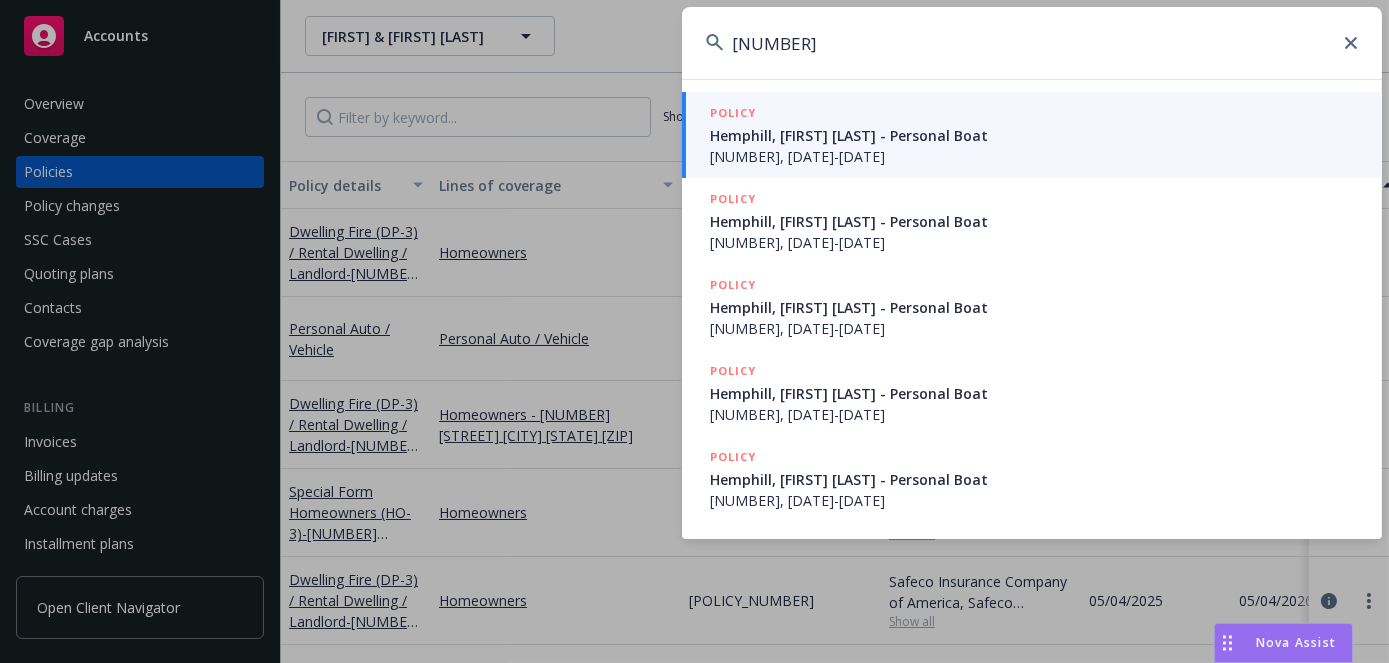 type on "[NUMBER]" 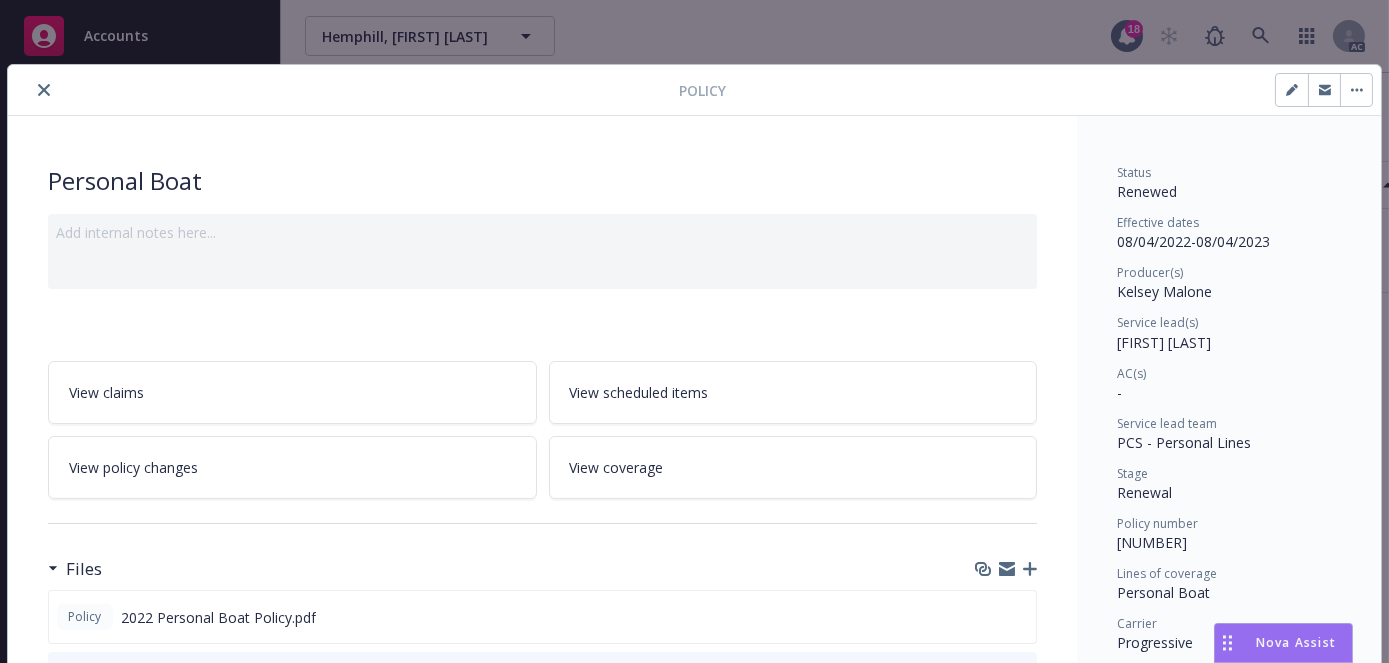click 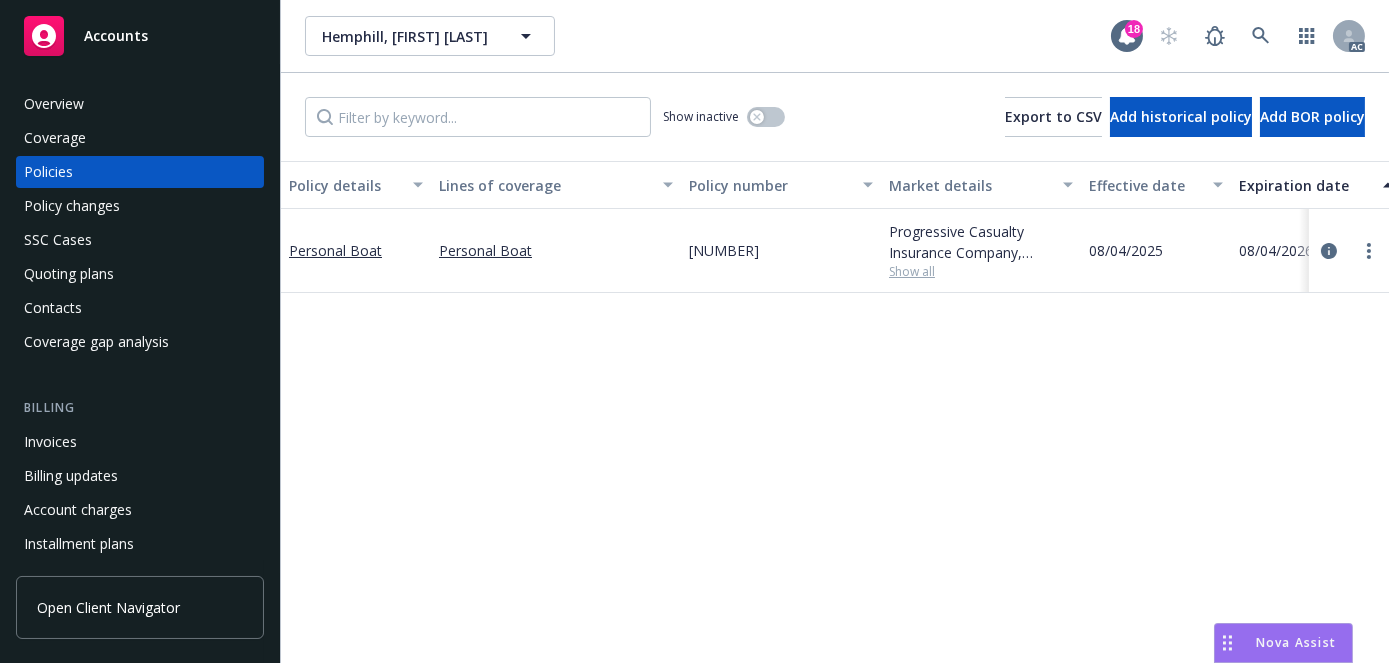 click on "Overview" at bounding box center [140, 104] 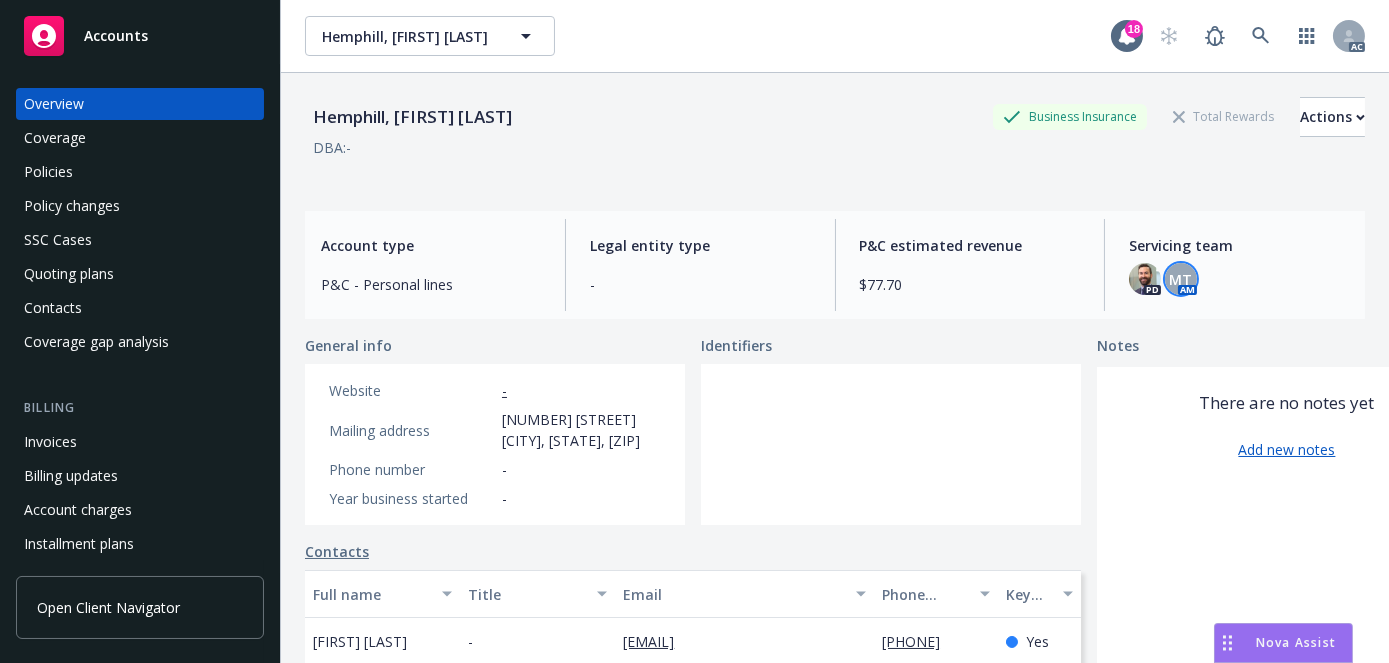 click on "MT" at bounding box center [1180, 279] 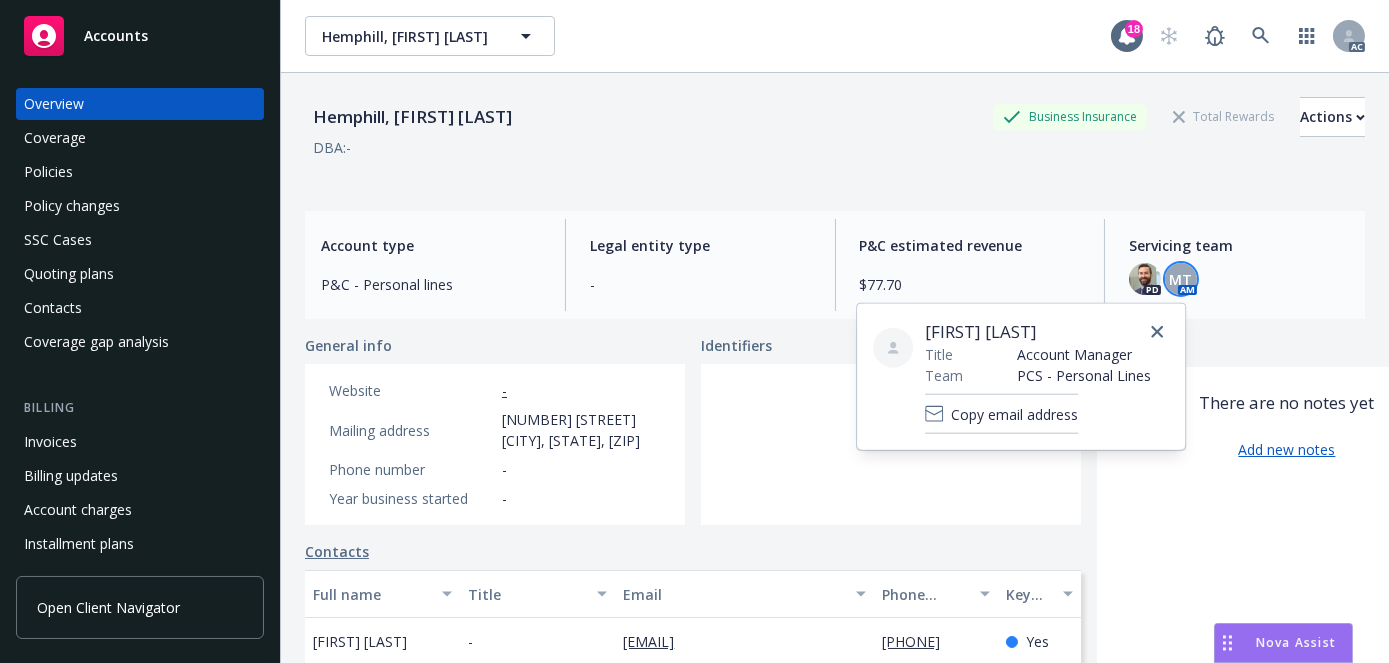 drag, startPoint x: 934, startPoint y: 323, endPoint x: 1092, endPoint y: 323, distance: 158 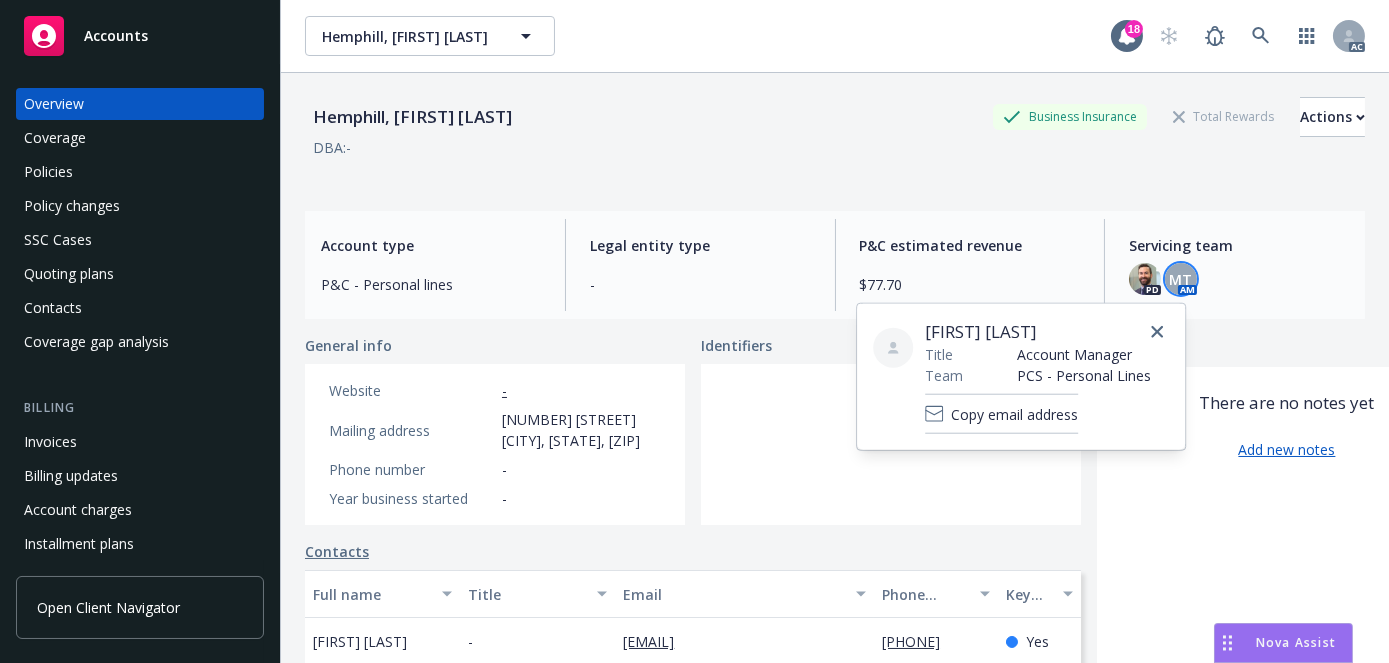 drag, startPoint x: 922, startPoint y: 327, endPoint x: 1078, endPoint y: 340, distance: 156.54073 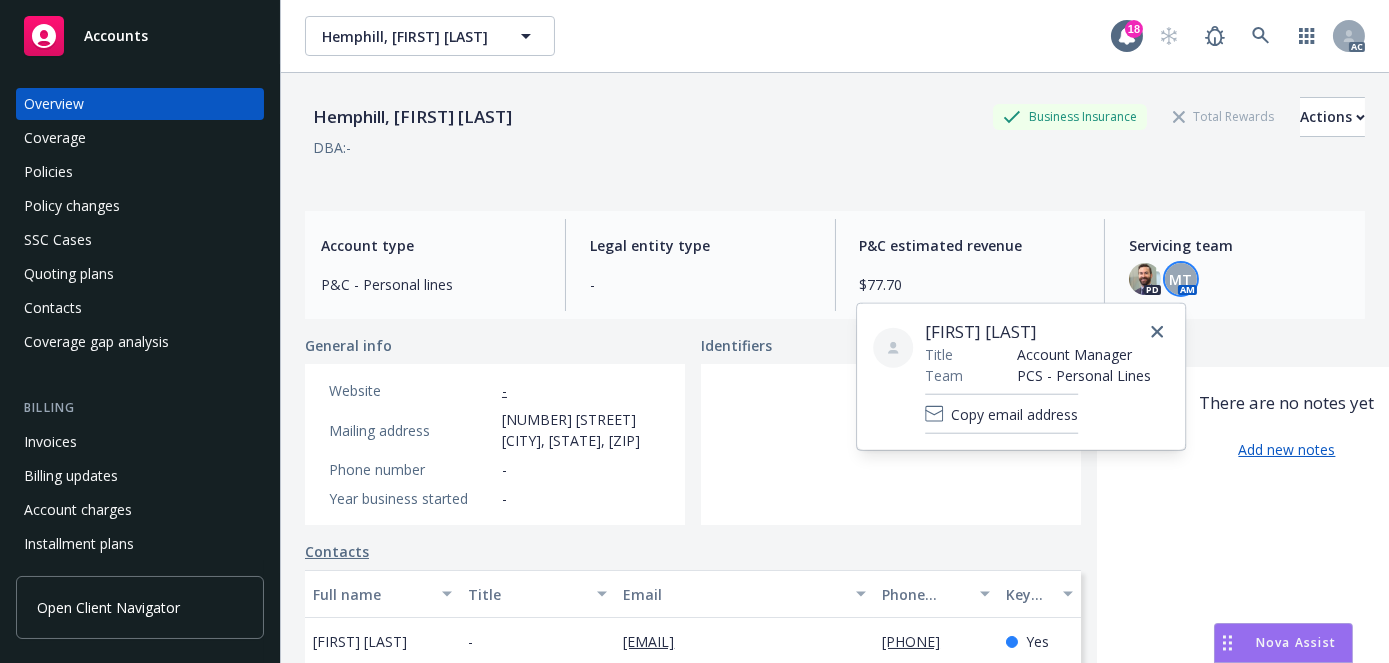 click on "[FIRST] [LAST] Title Account Manager Team PCS - Personal Lines Copy email address" at bounding box center [1021, 377] 